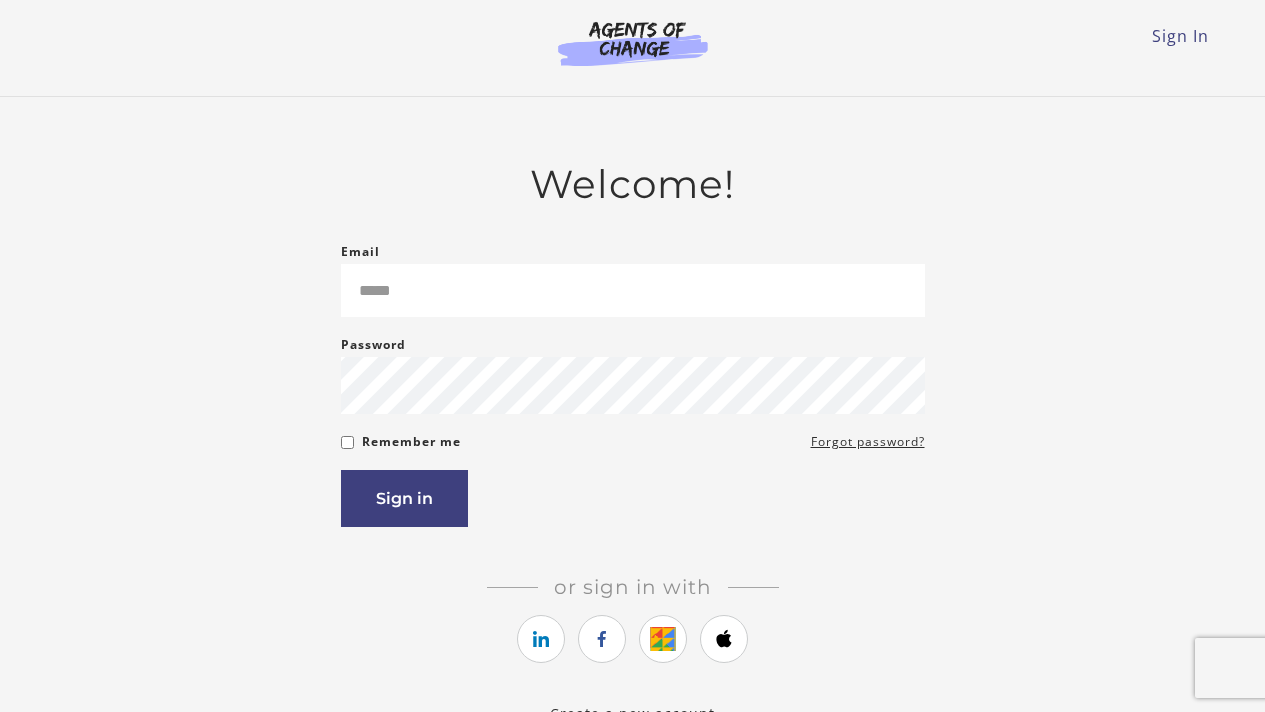 scroll, scrollTop: 0, scrollLeft: 0, axis: both 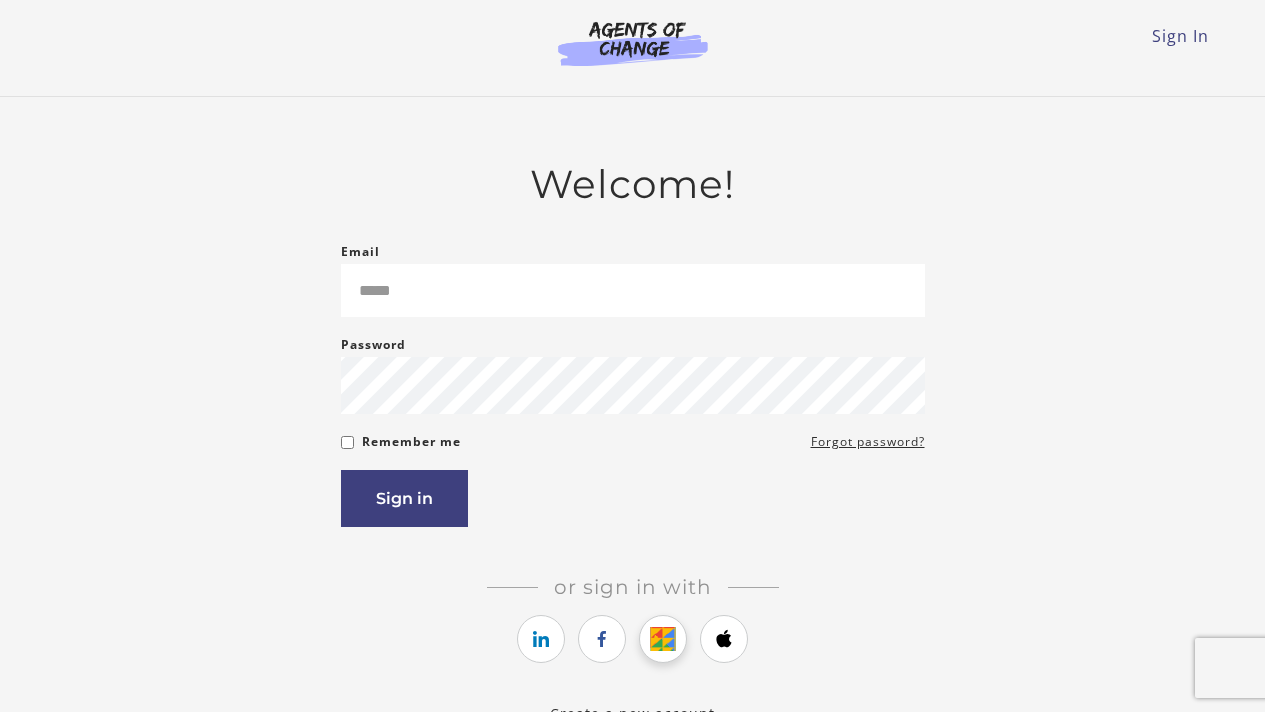 click at bounding box center (663, 639) 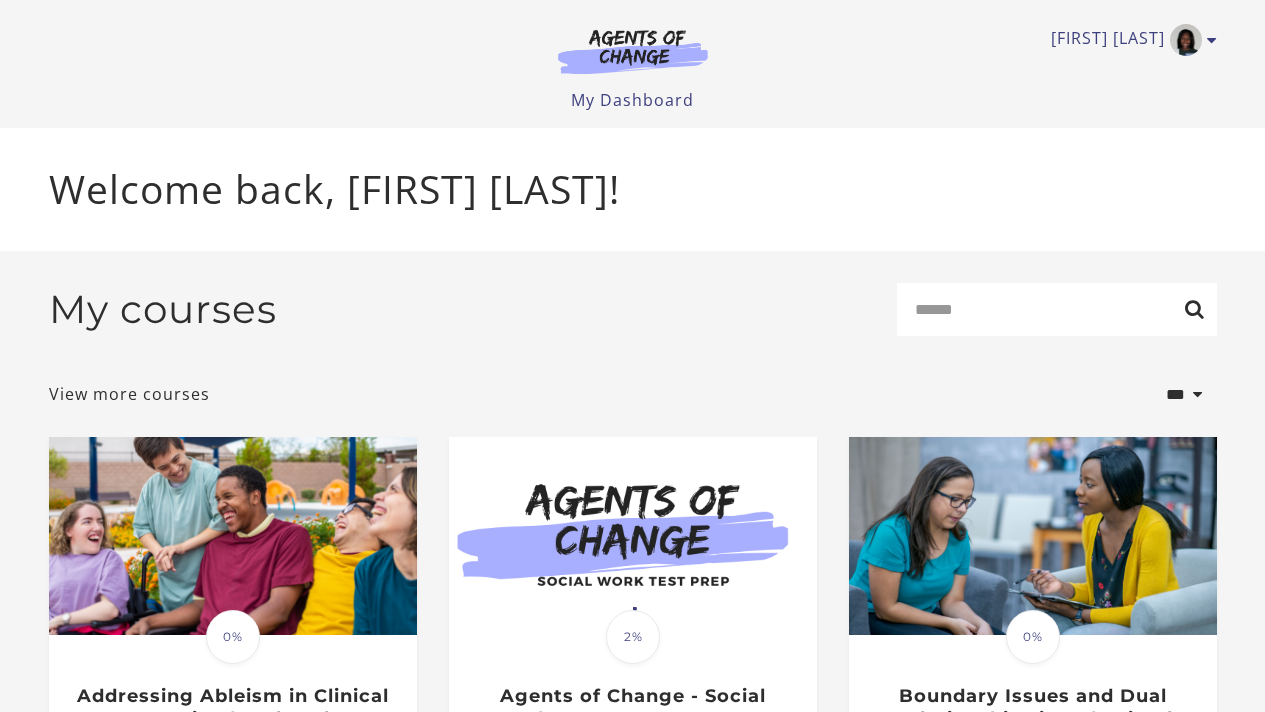 scroll, scrollTop: 0, scrollLeft: 0, axis: both 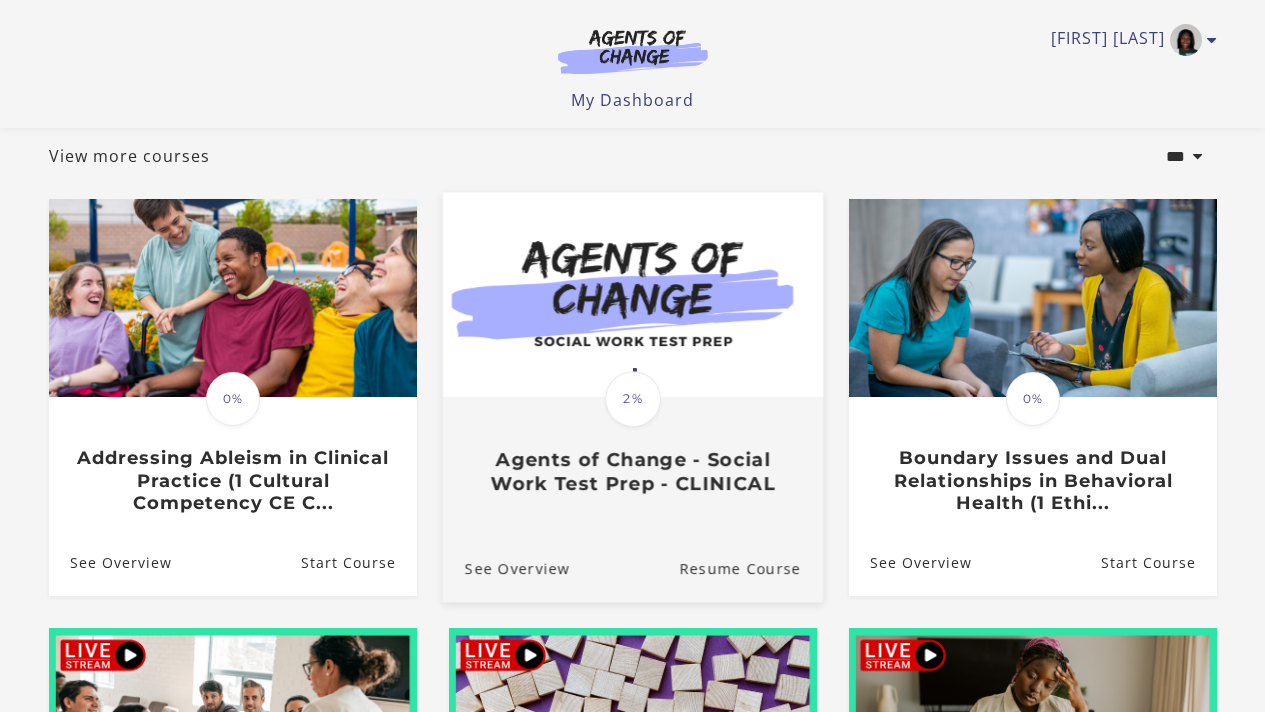 click at bounding box center (632, 295) 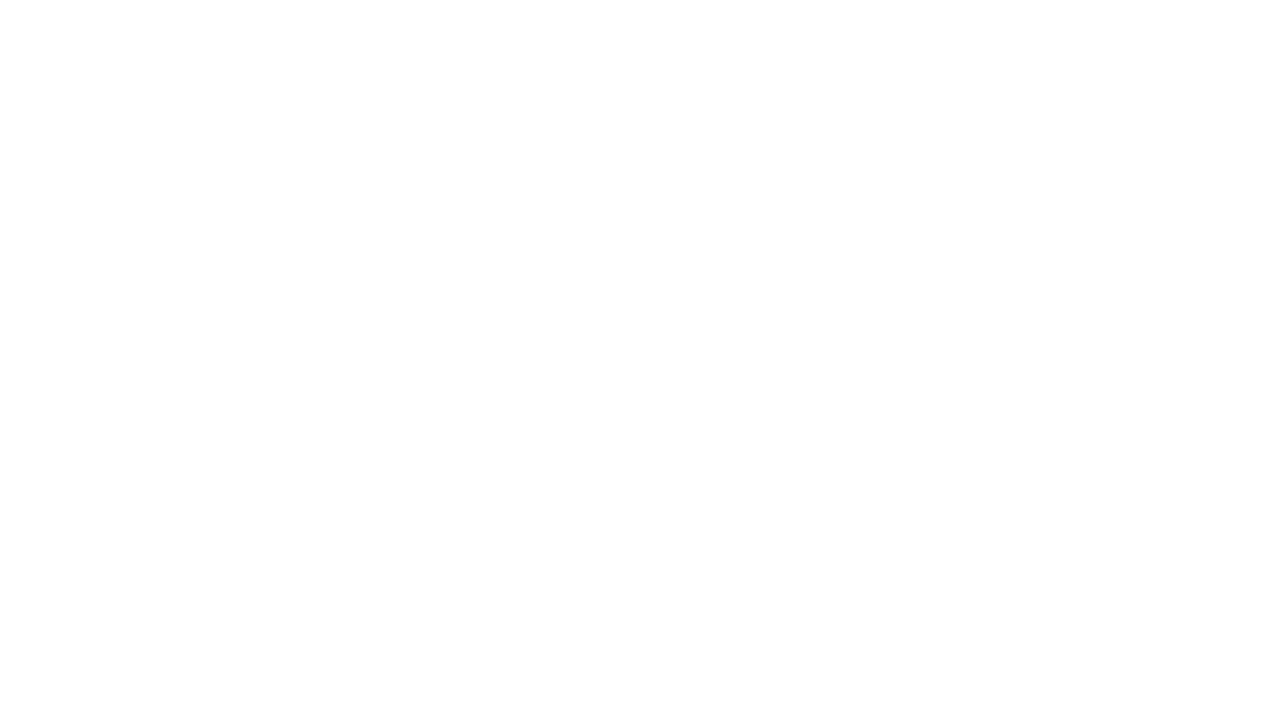 scroll, scrollTop: 0, scrollLeft: 0, axis: both 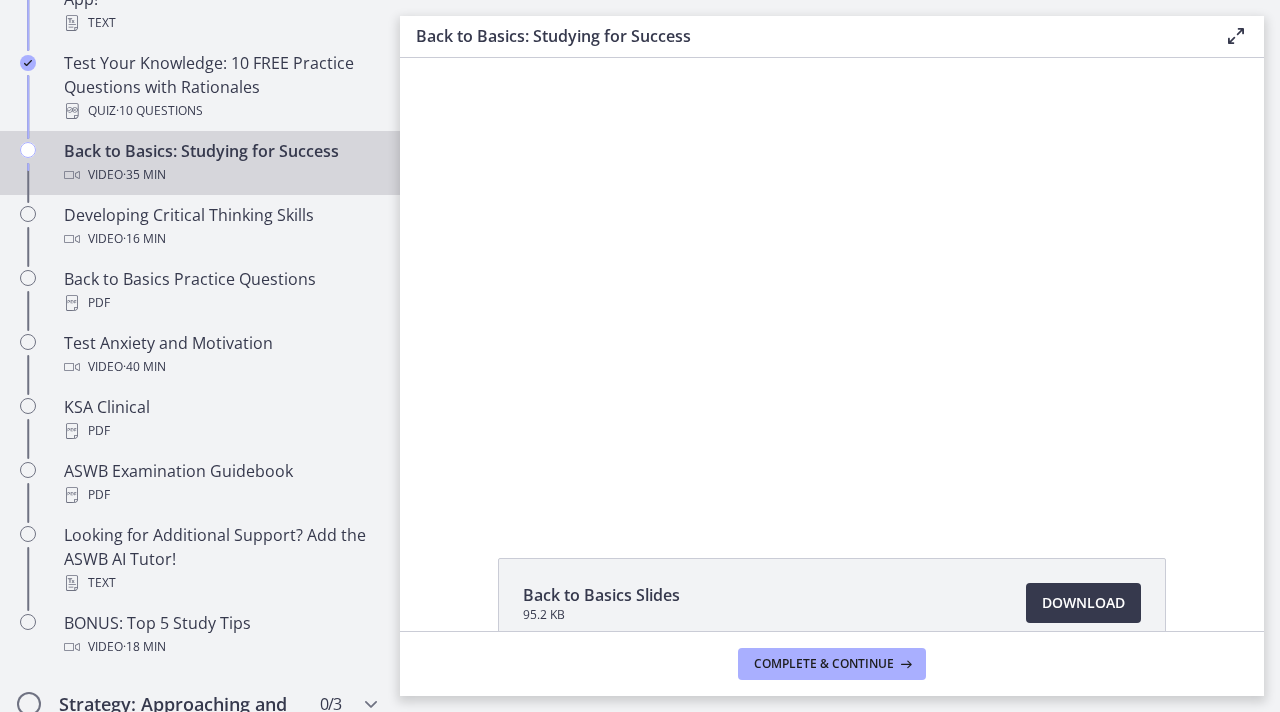 click on "Click for sound
@keyframes VOLUME_SMALL_WAVE_FLASH {
0% { opacity: 0; }
33% { opacity: 1; }
66% { opacity: 1; }
100% { opacity: 0; }
}
@keyframes VOLUME_LARGE_WAVE_FLASH {
0% { opacity: 0; }
33% { opacity: 1; }
66% { opacity: 1; }
100% { opacity: 0; }
}
.volume__small-wave {
animation: VOLUME_SMALL_WAVE_FLASH 2s infinite;
opacity: 0;
}
.volume__large-wave {
animation: VOLUME_LARGE_WAVE_FLASH 2s infinite .3s;
opacity: 0;
}
1:10" at bounding box center (832, 285) 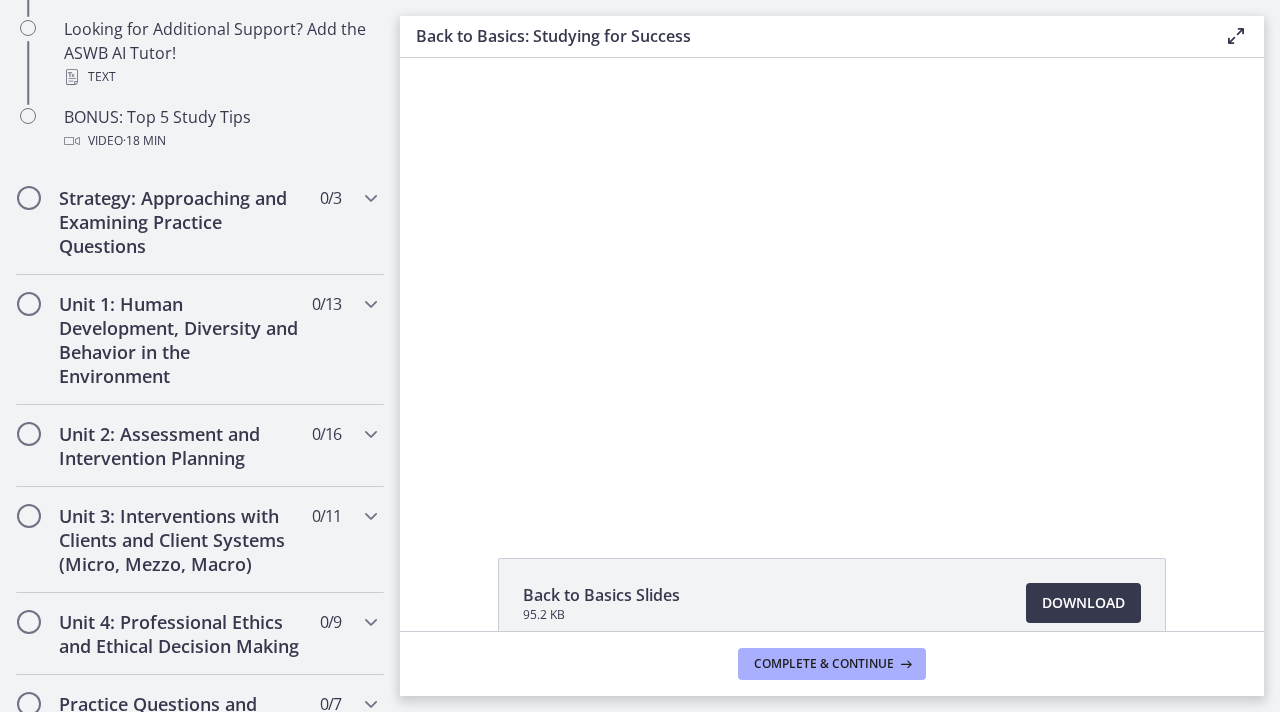 scroll, scrollTop: 1086, scrollLeft: 0, axis: vertical 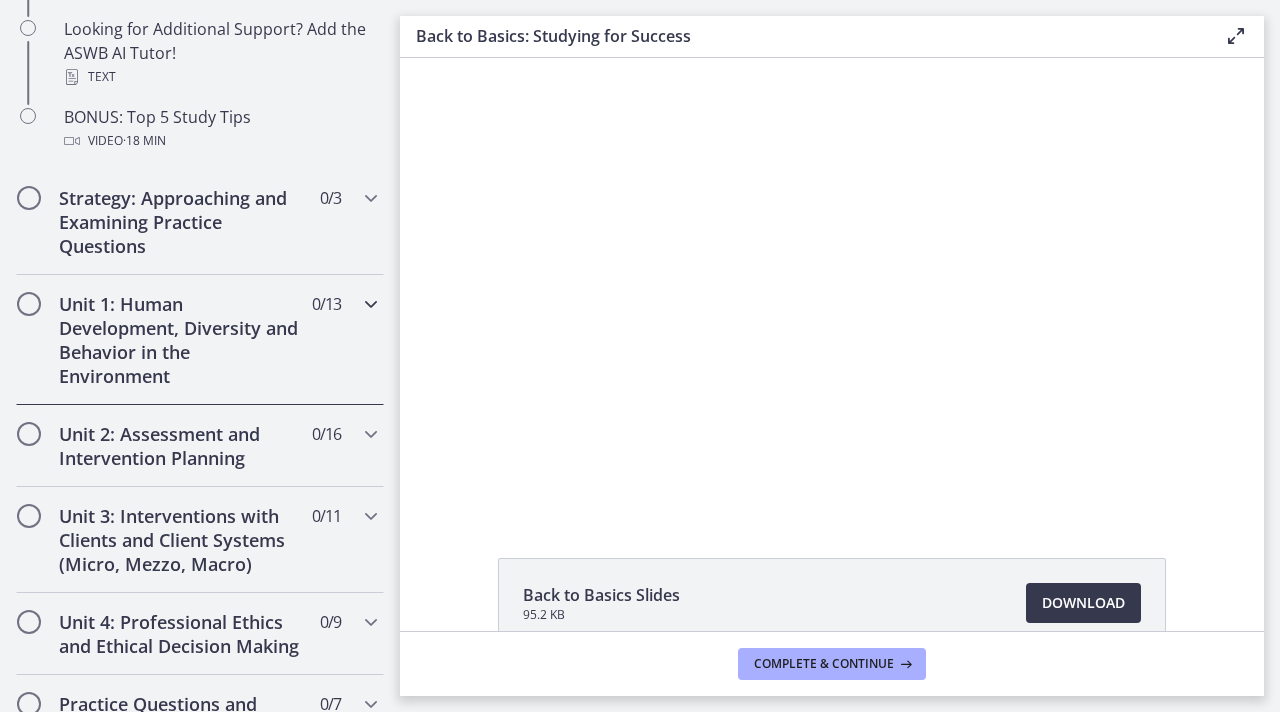 click on "Unit 1: Human Development, Diversity and Behavior in the Environment" at bounding box center (181, 340) 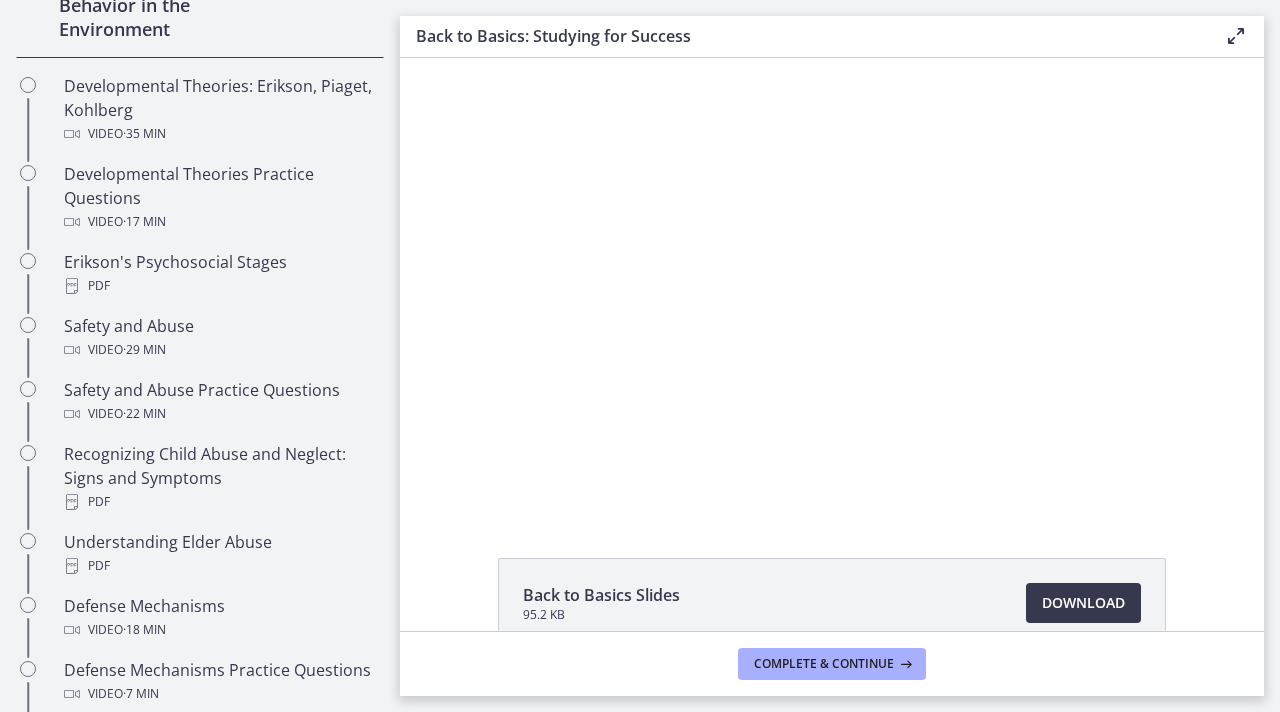 scroll, scrollTop: 571, scrollLeft: 0, axis: vertical 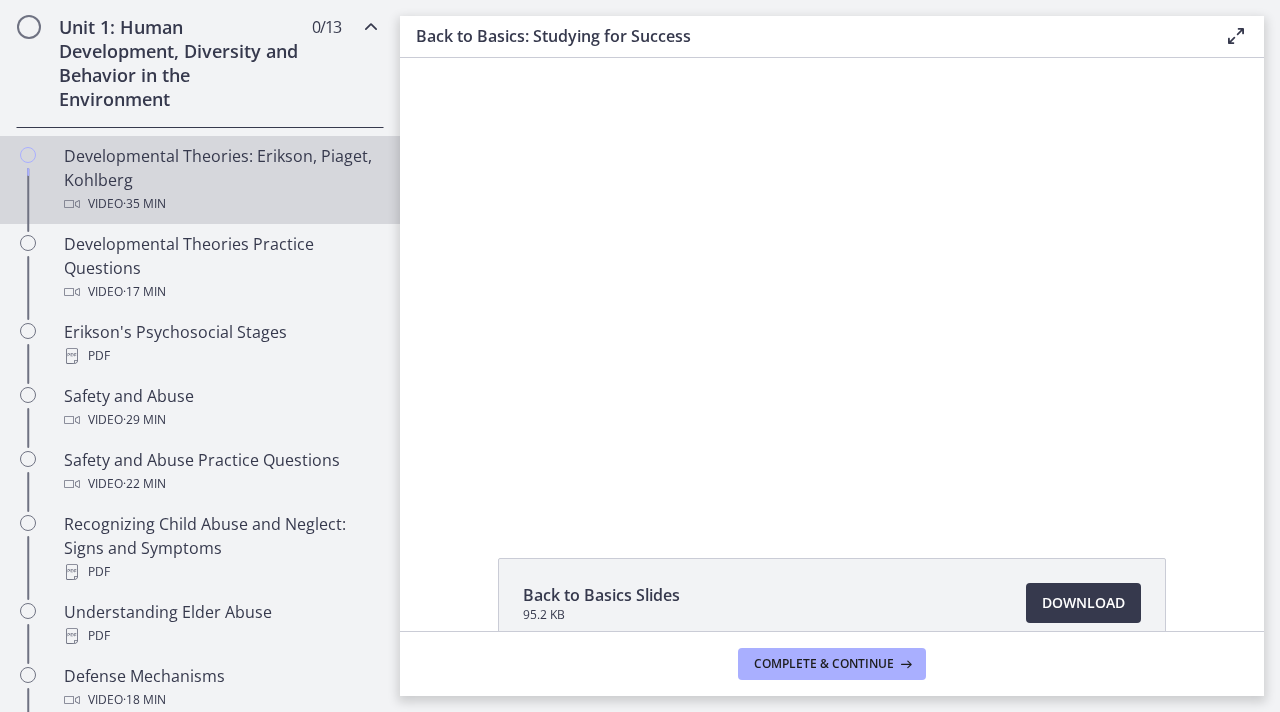 click on "Developmental Theories: Erikson, Piaget, Kohlberg
Video
·  35 min" at bounding box center (220, 180) 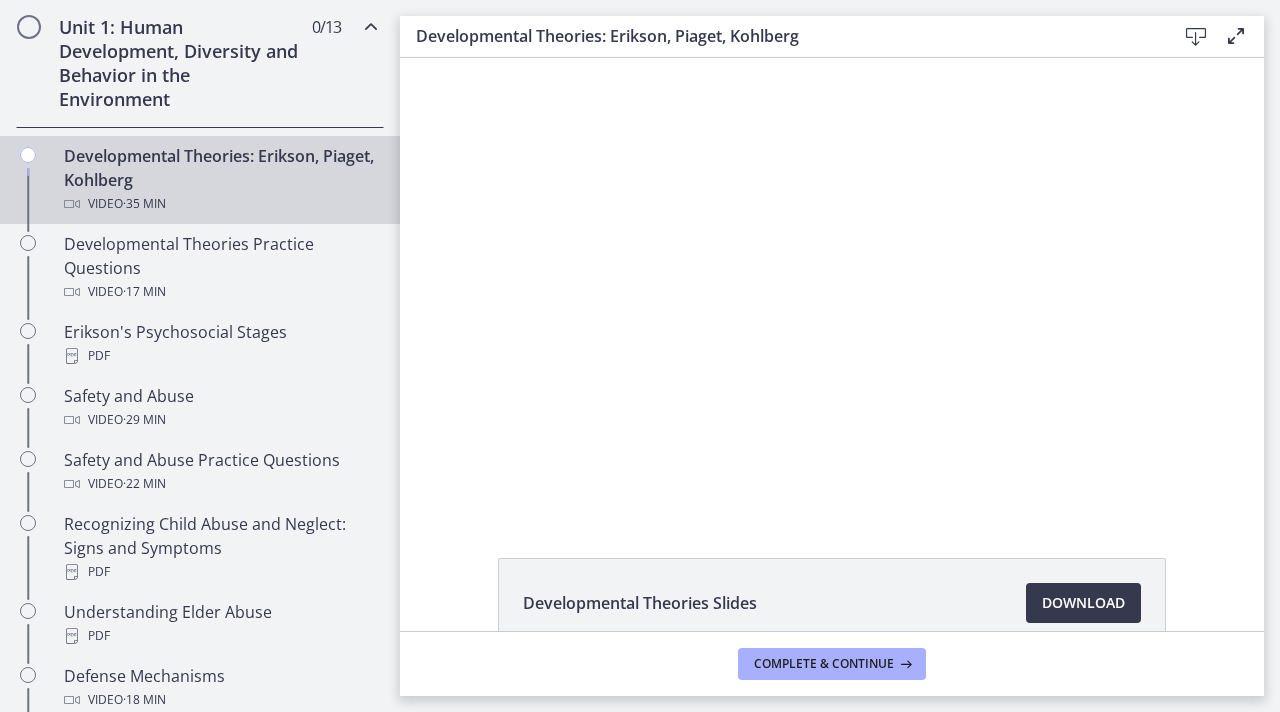 scroll, scrollTop: 0, scrollLeft: 0, axis: both 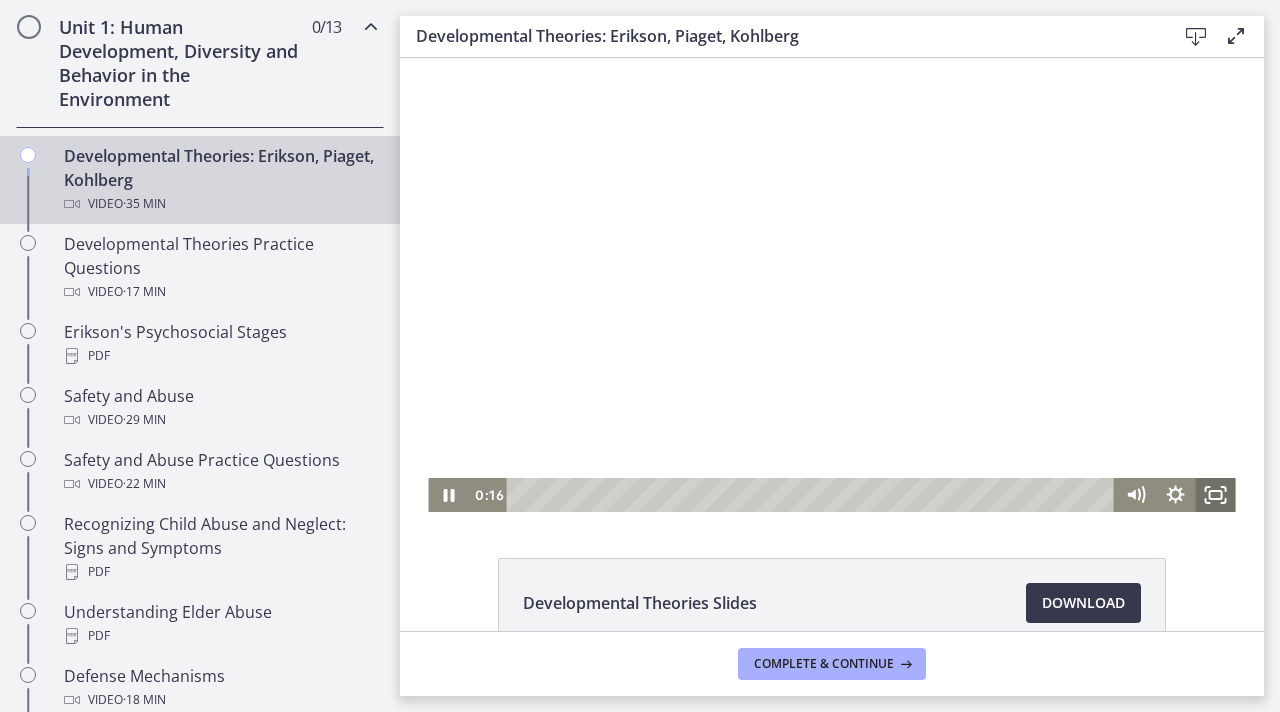 click 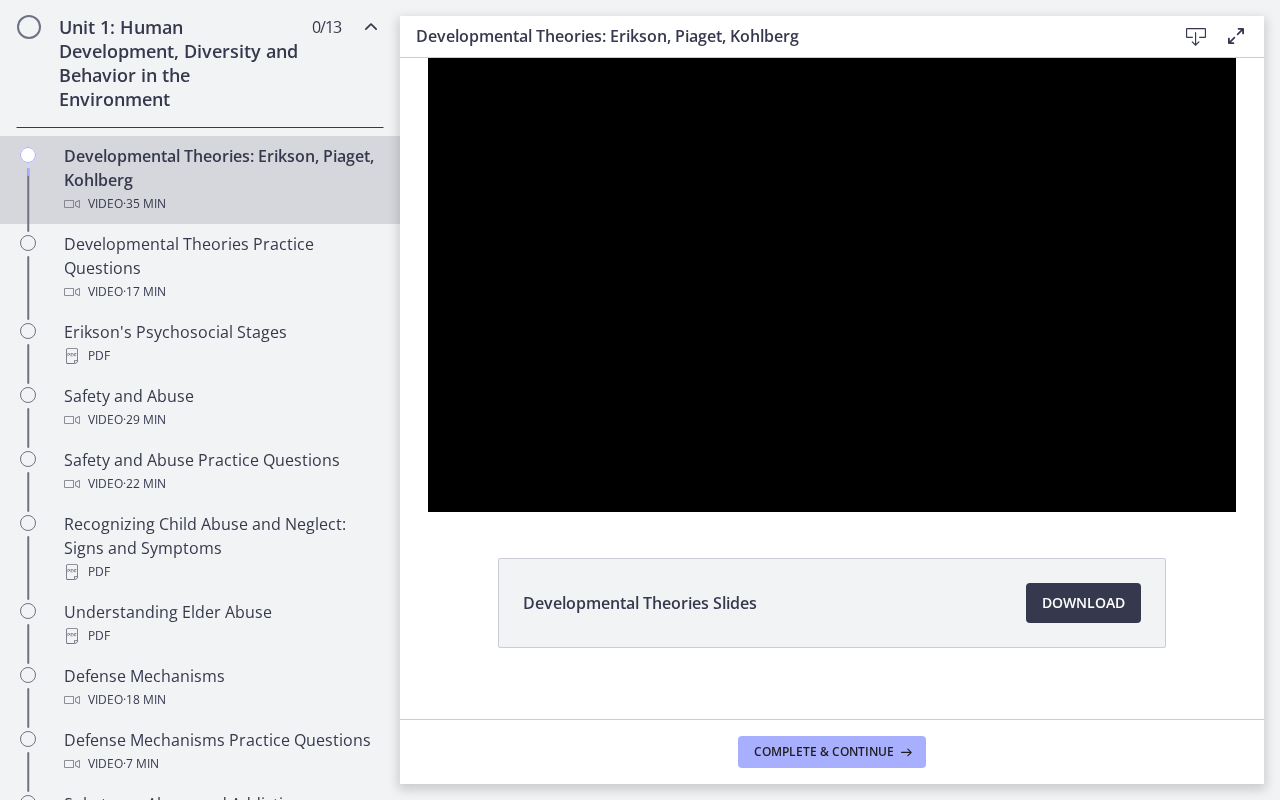 type 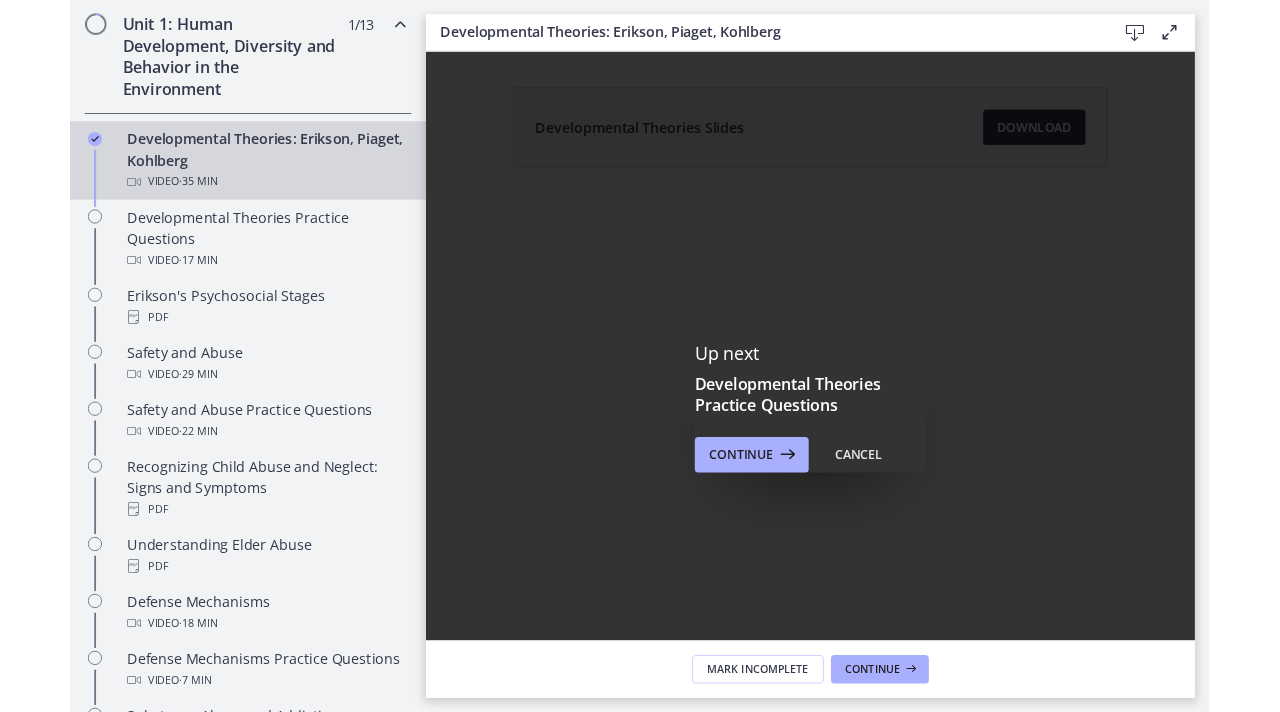 scroll, scrollTop: 0, scrollLeft: 0, axis: both 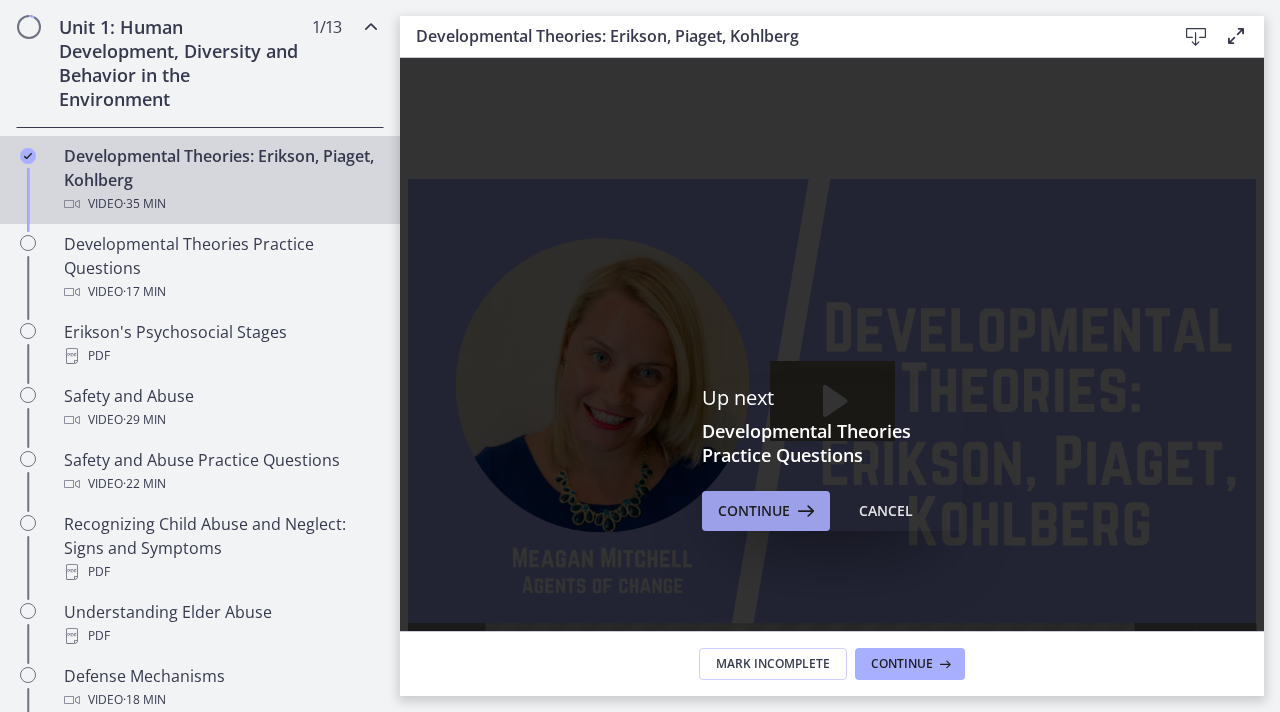 click on "Continue" at bounding box center (766, 511) 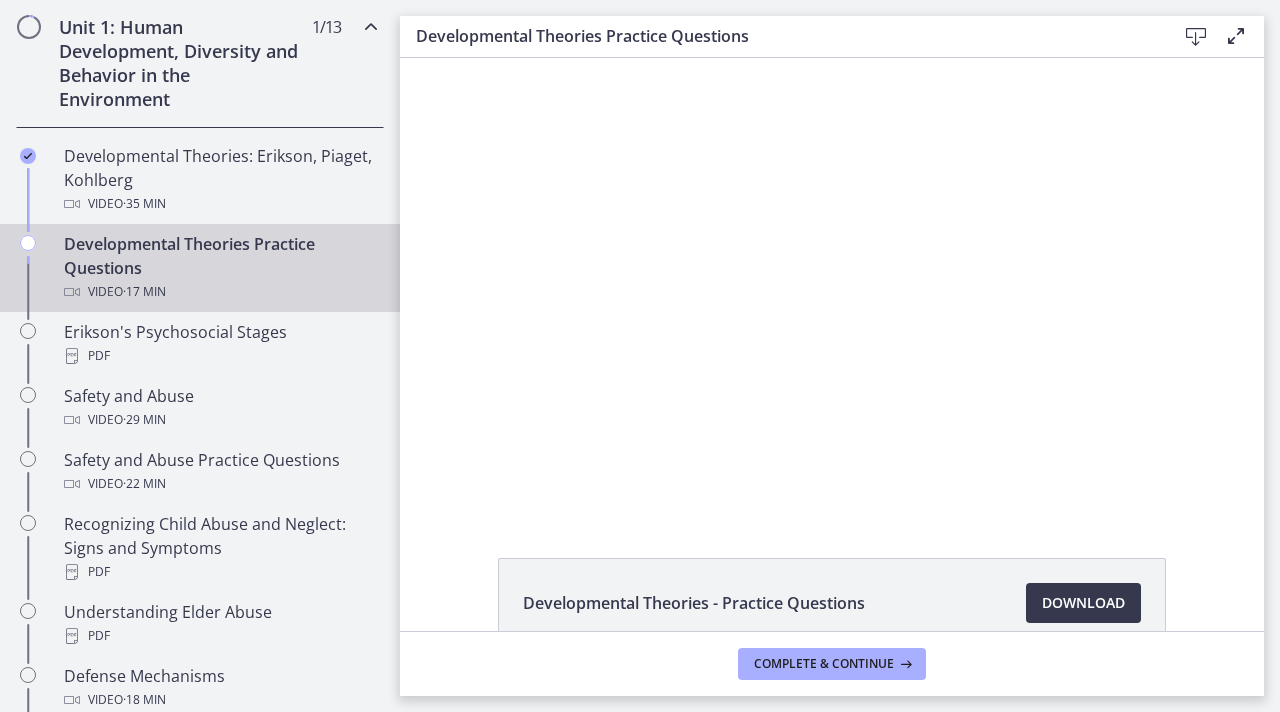 scroll, scrollTop: 0, scrollLeft: 0, axis: both 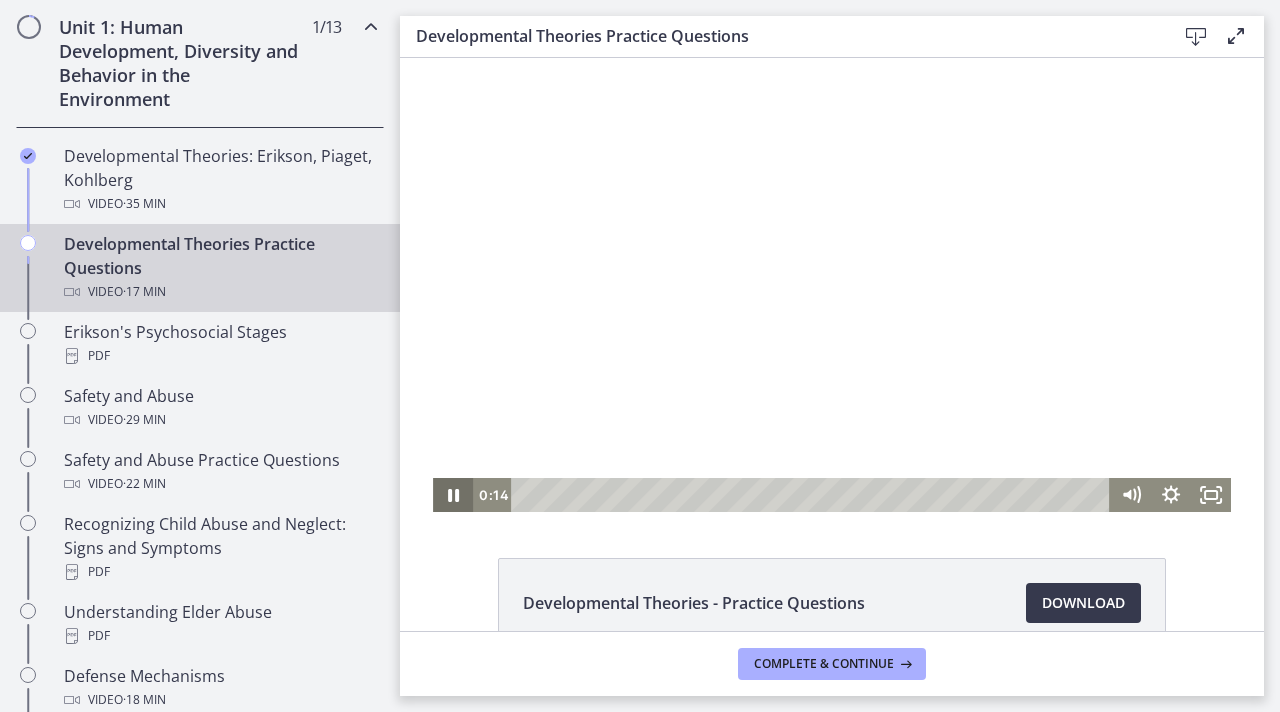 click 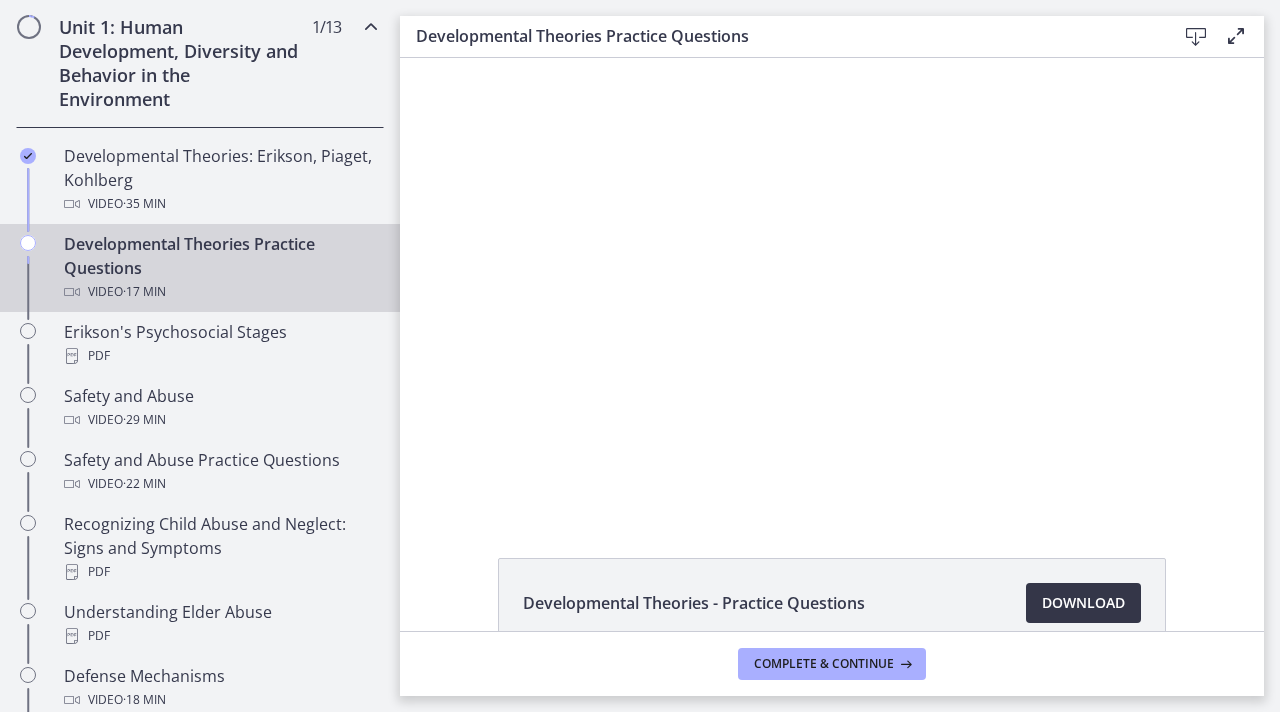 click on "Download
Opens in a new window" at bounding box center (1083, 603) 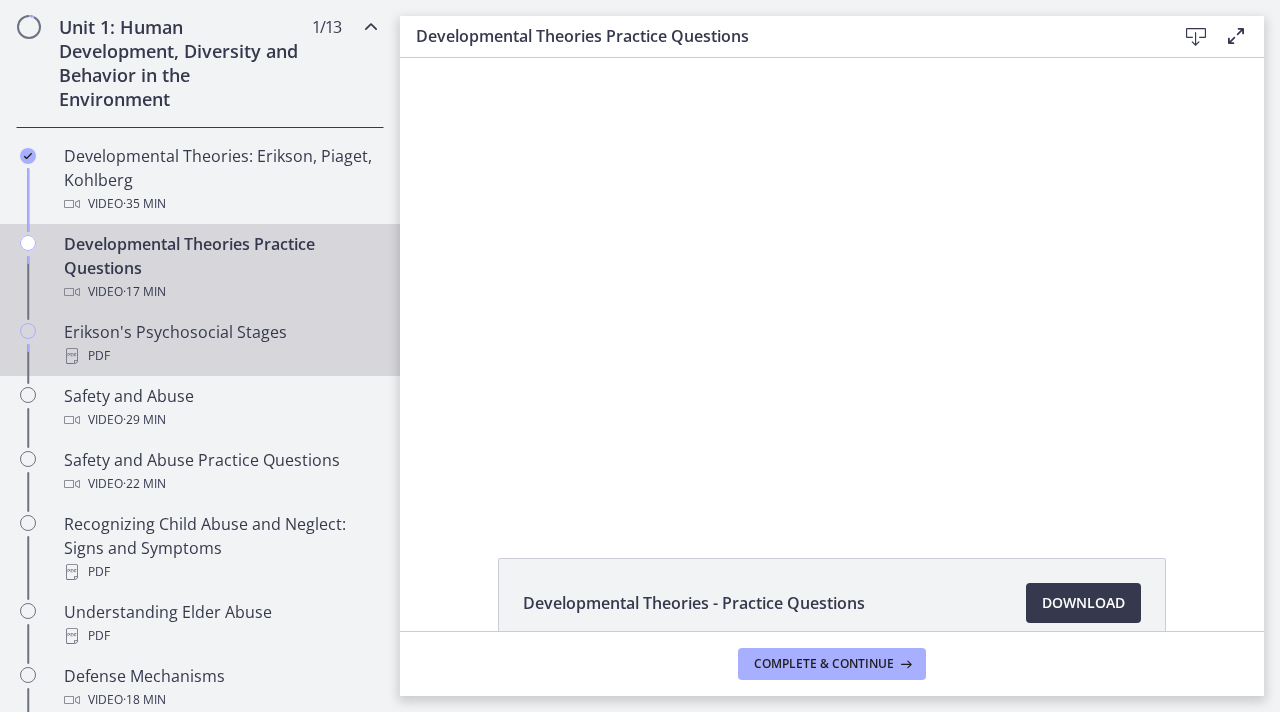 click on "PDF" at bounding box center [220, 356] 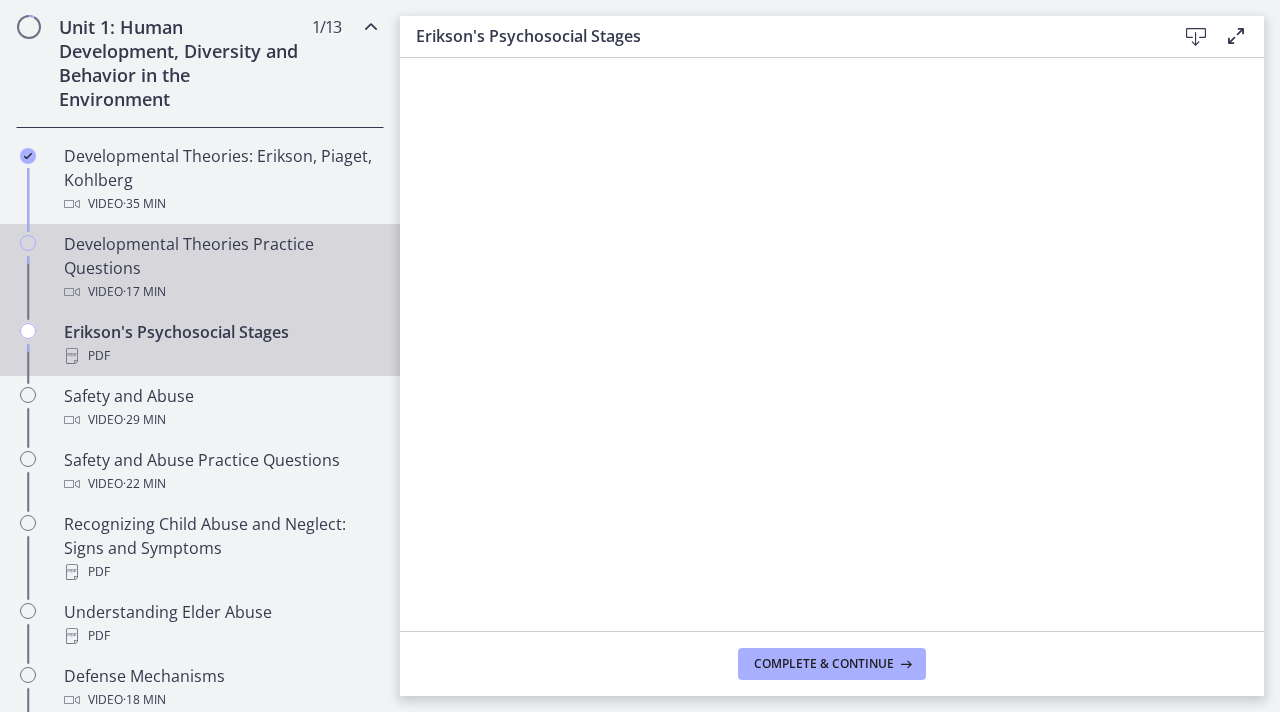 click on "Developmental Theories Practice Questions
Video
·  17 min" at bounding box center [220, 268] 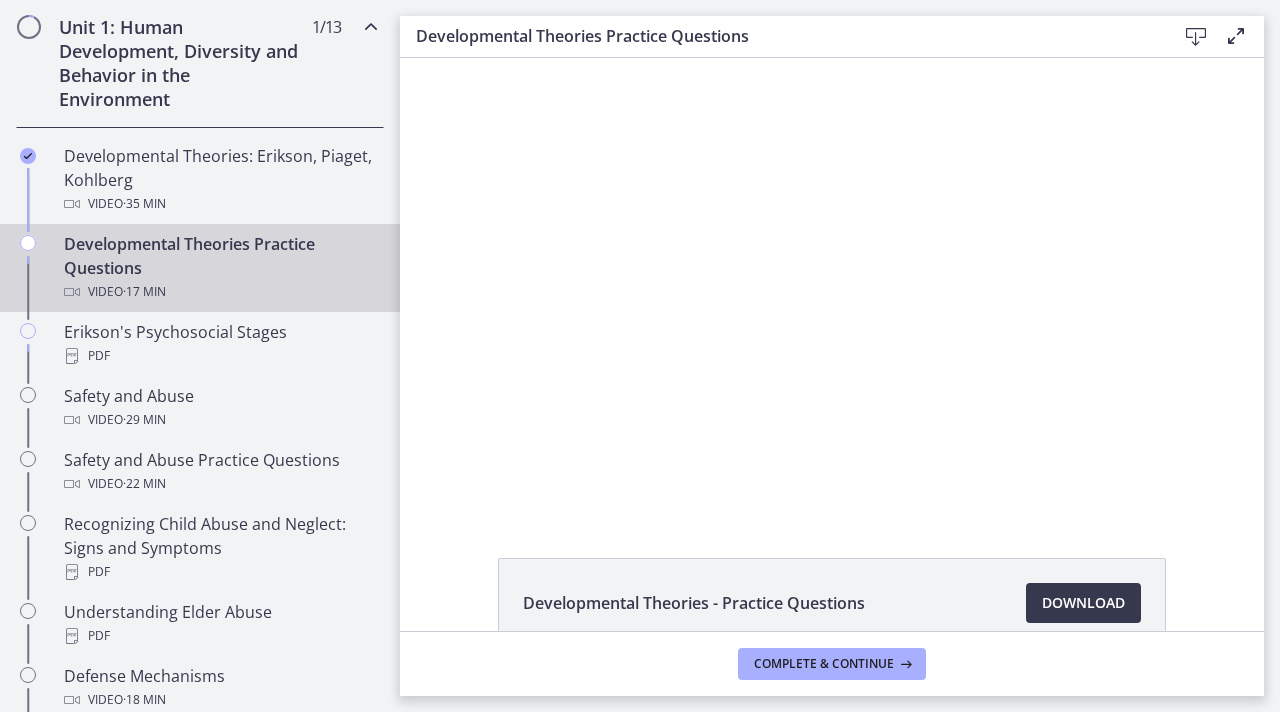 scroll, scrollTop: 0, scrollLeft: 0, axis: both 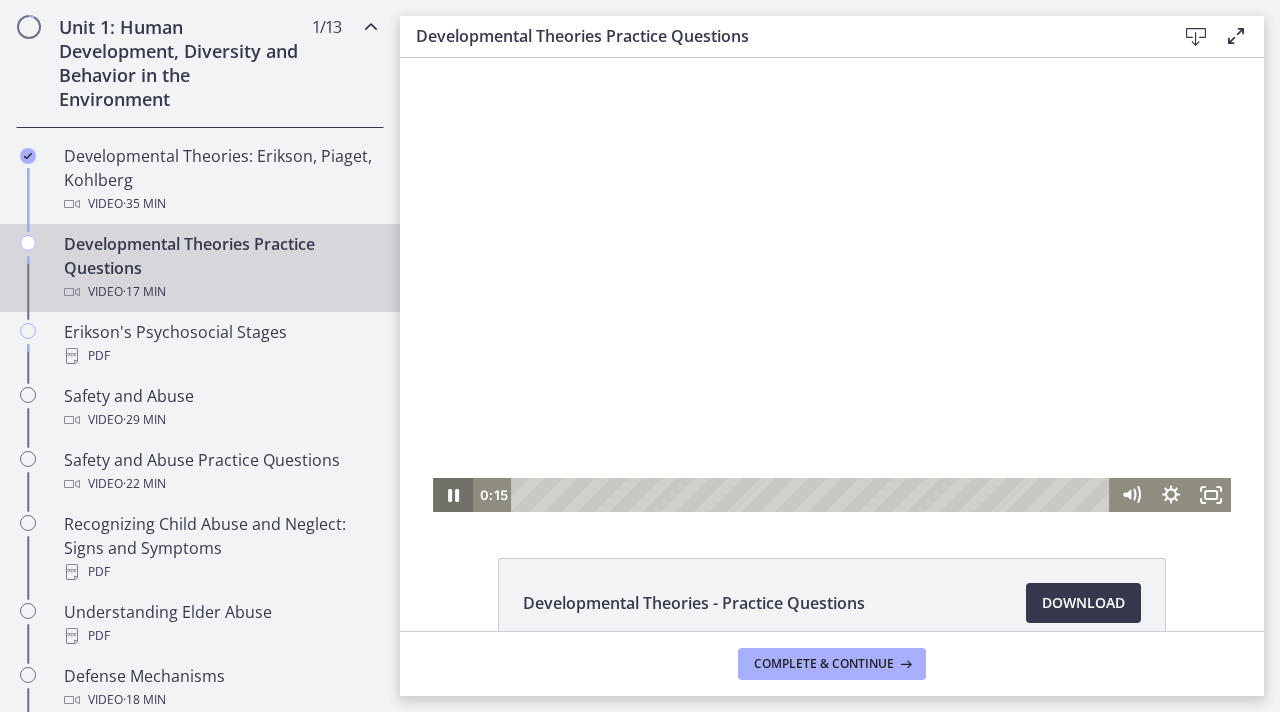 click 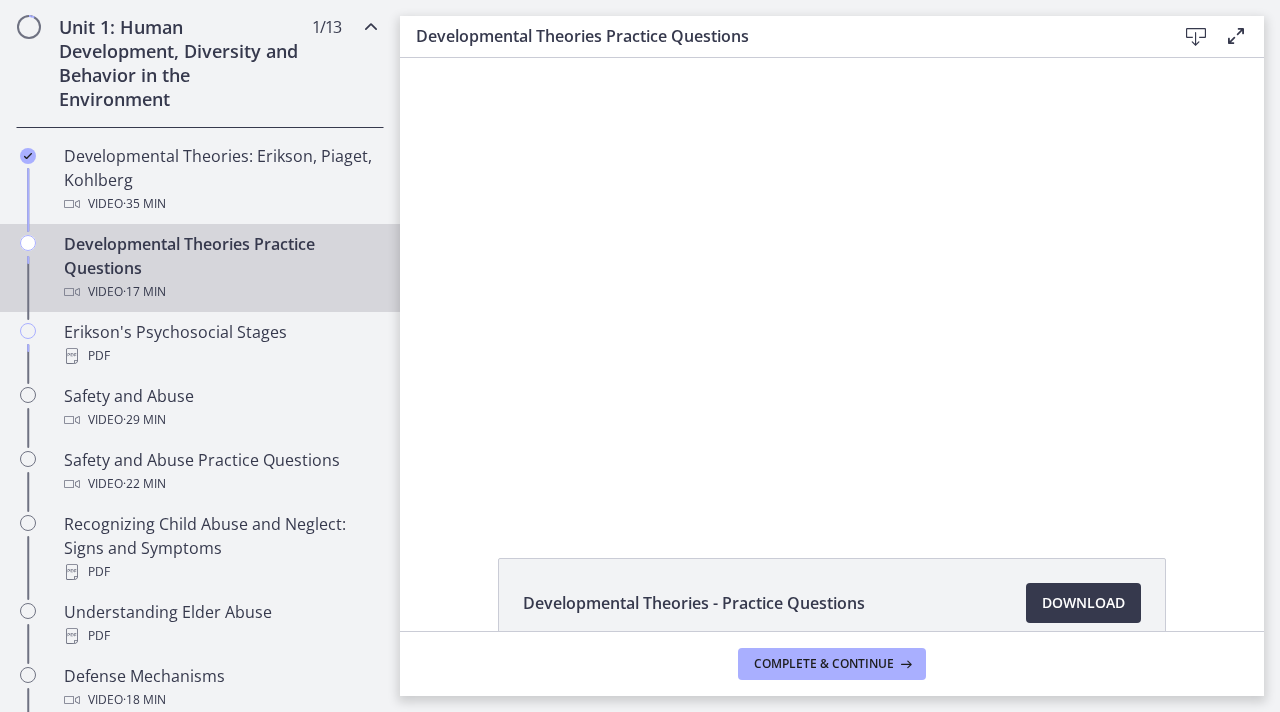 scroll, scrollTop: 113, scrollLeft: 0, axis: vertical 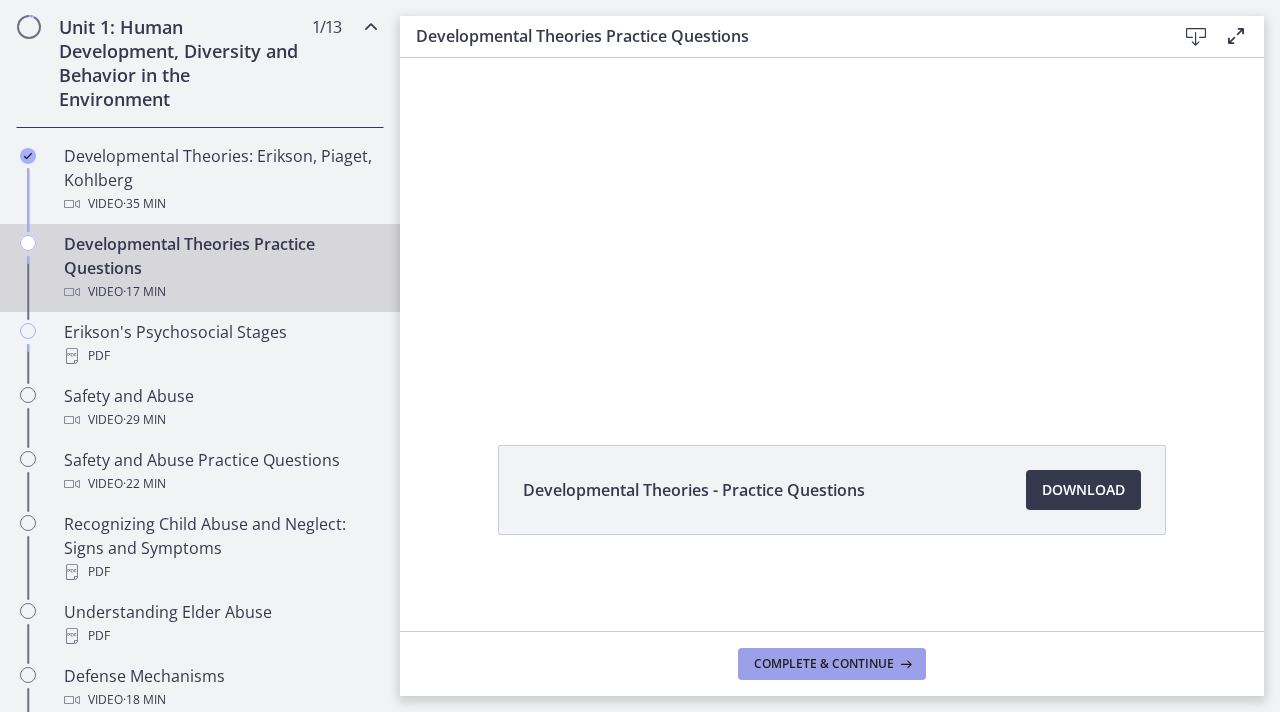 click on "Complete & continue" at bounding box center (832, 664) 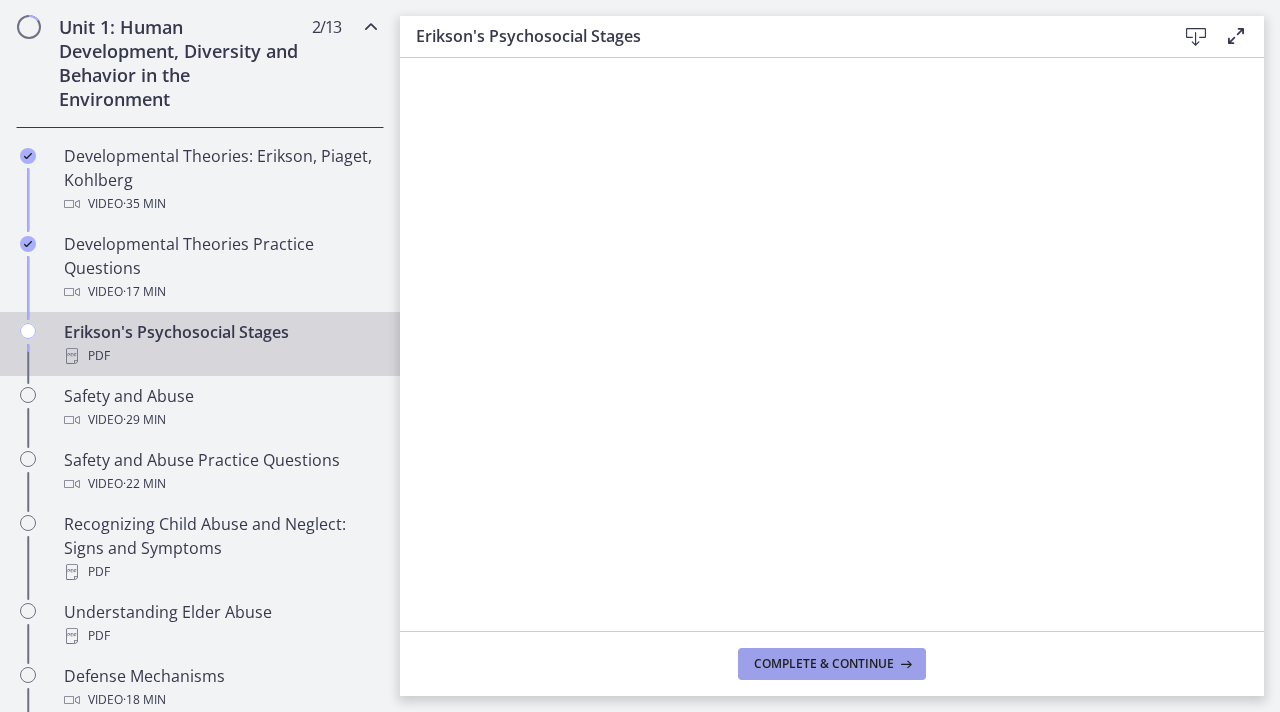 scroll, scrollTop: 0, scrollLeft: 0, axis: both 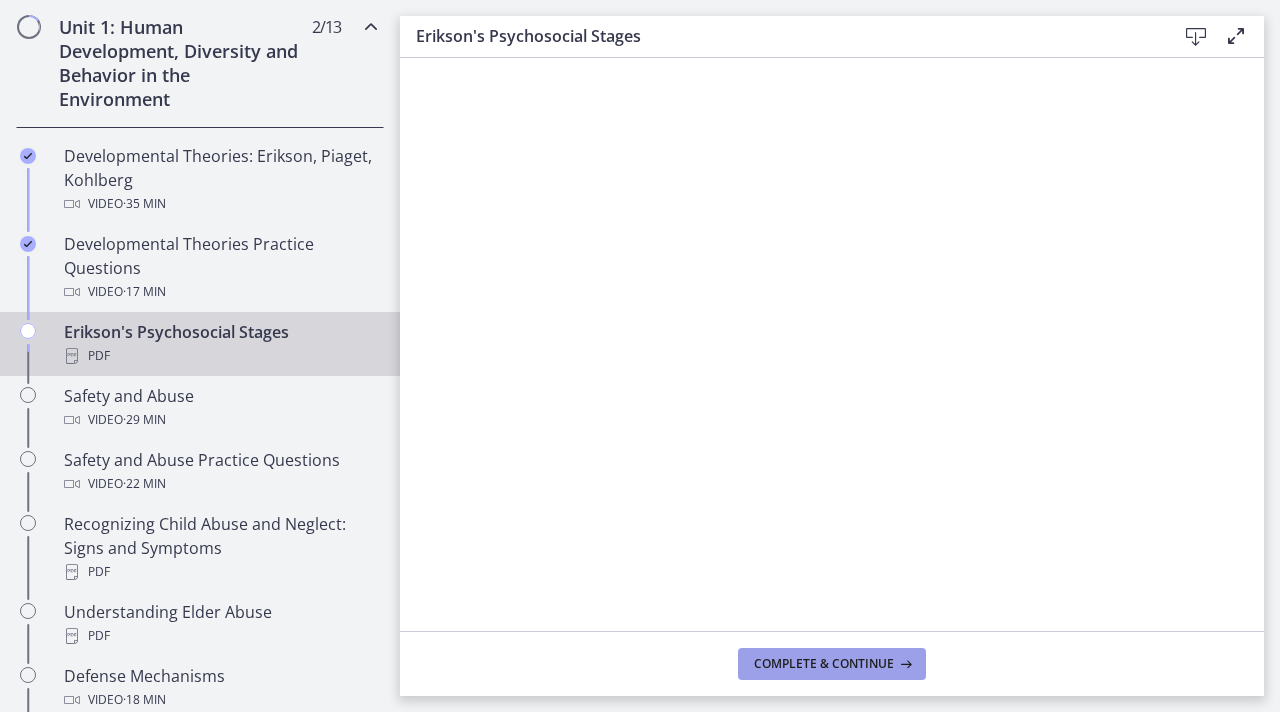 click on "Complete & continue" at bounding box center (824, 664) 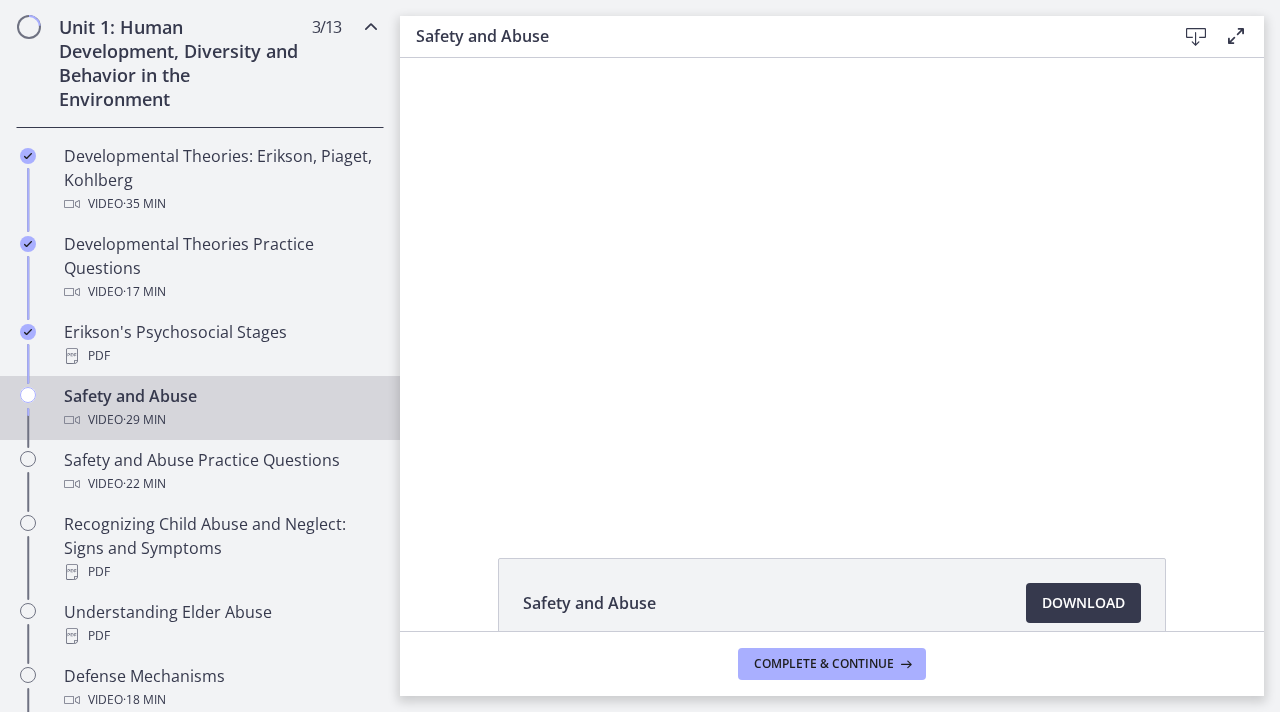 scroll, scrollTop: 0, scrollLeft: 0, axis: both 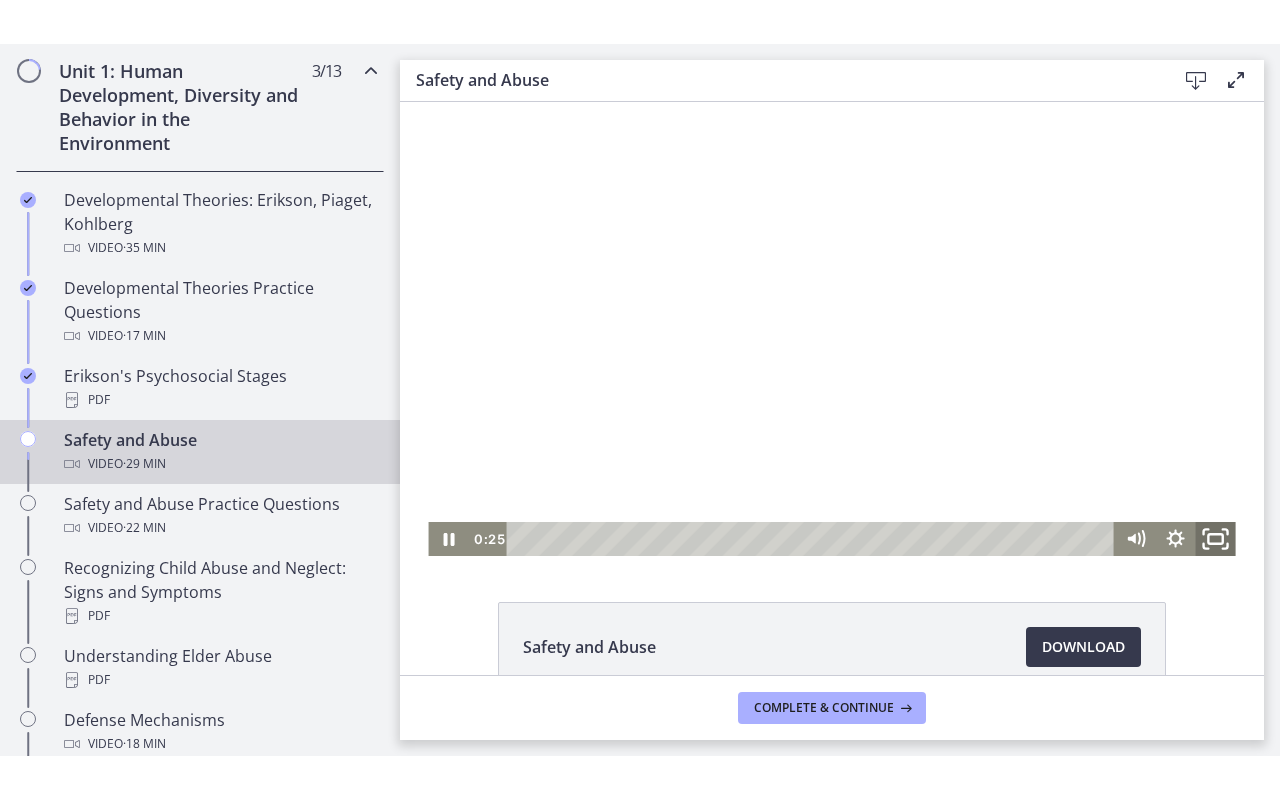 click 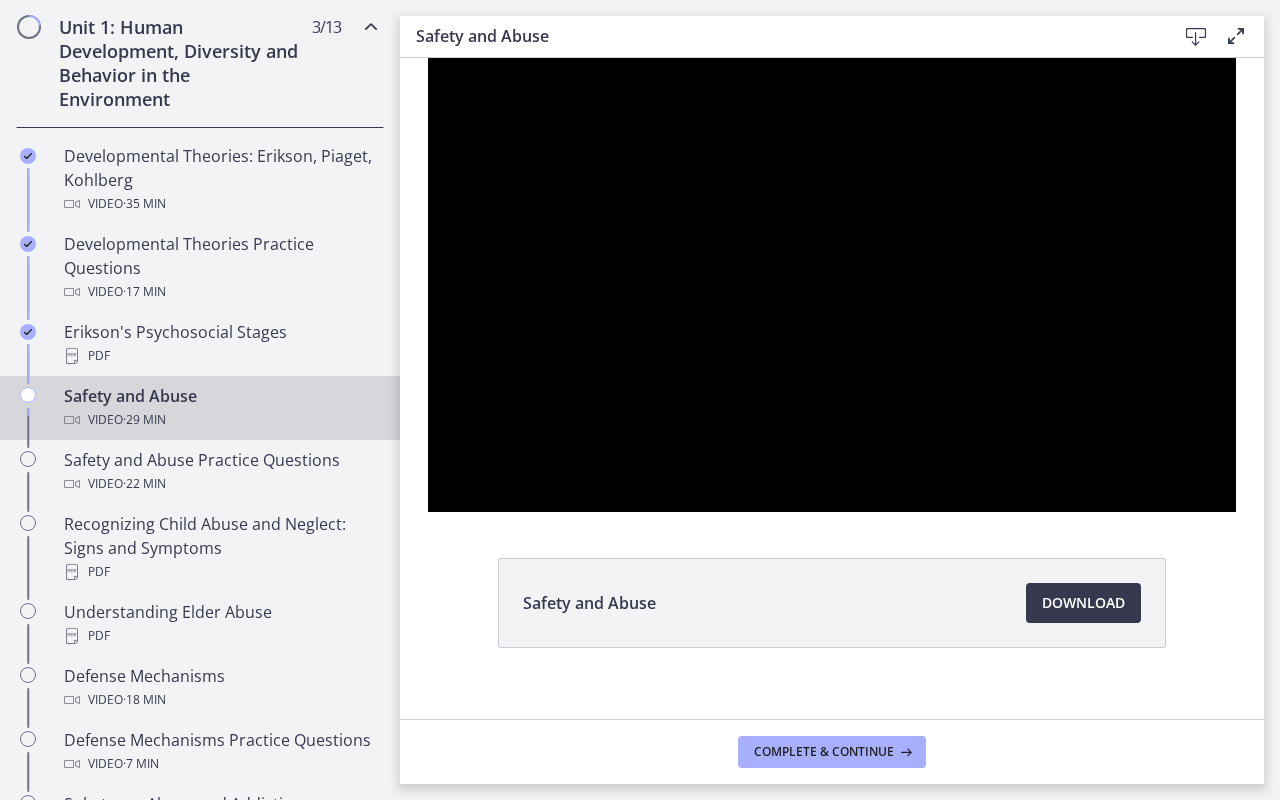 type 